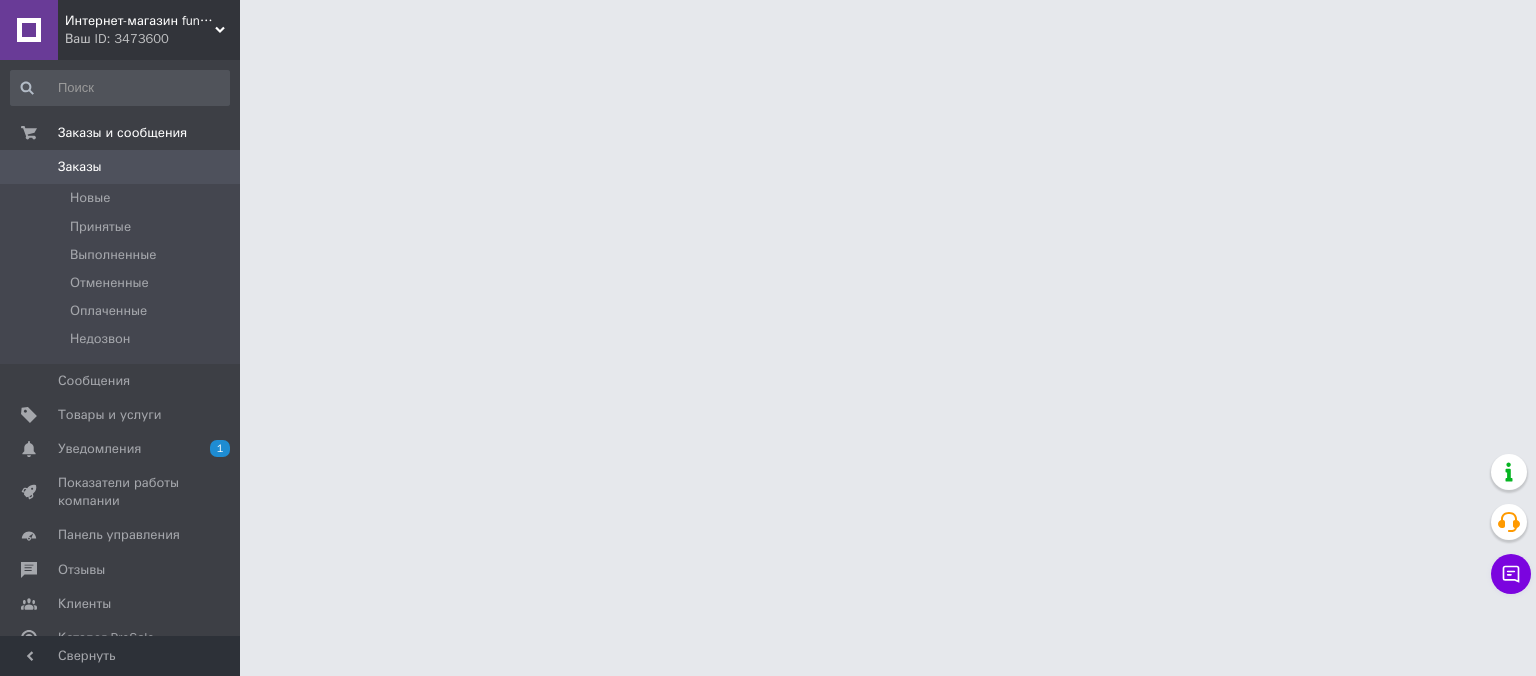 scroll, scrollTop: 0, scrollLeft: 0, axis: both 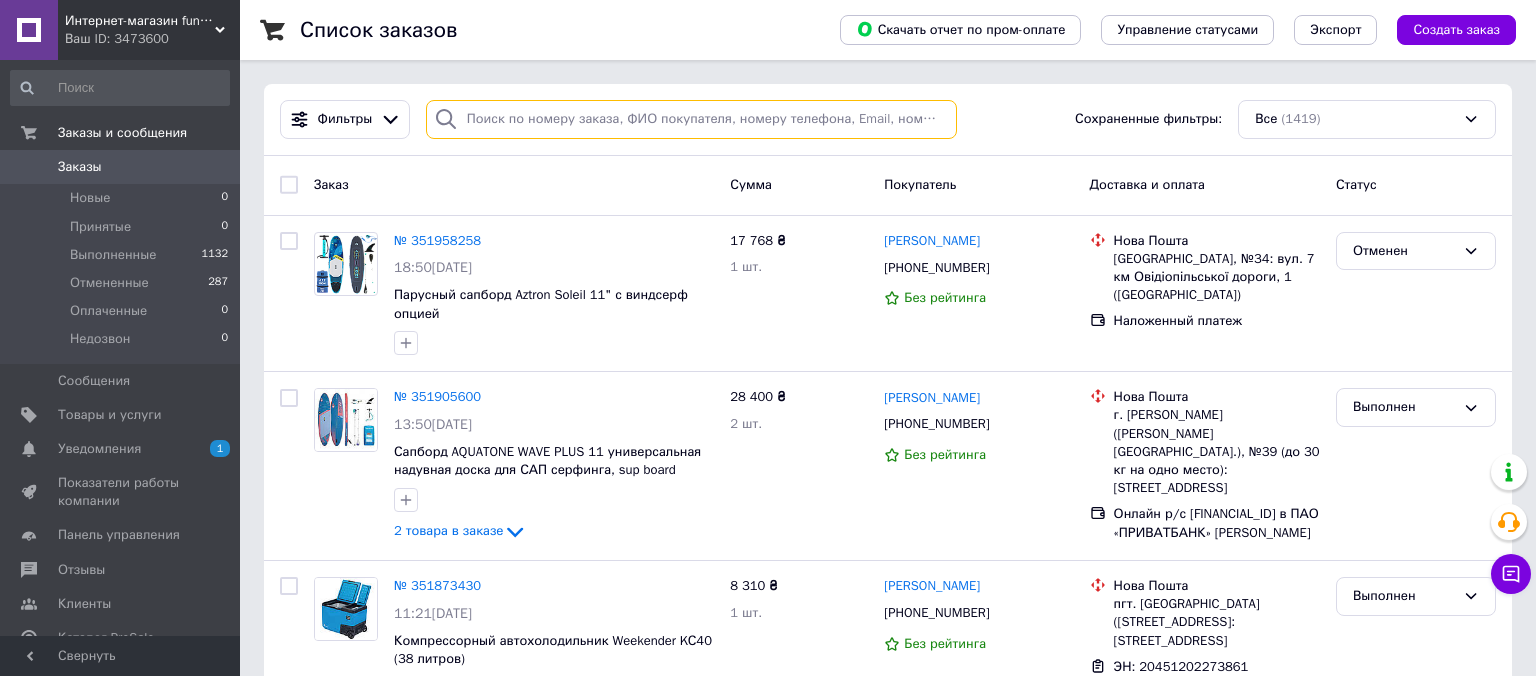 click at bounding box center (692, 119) 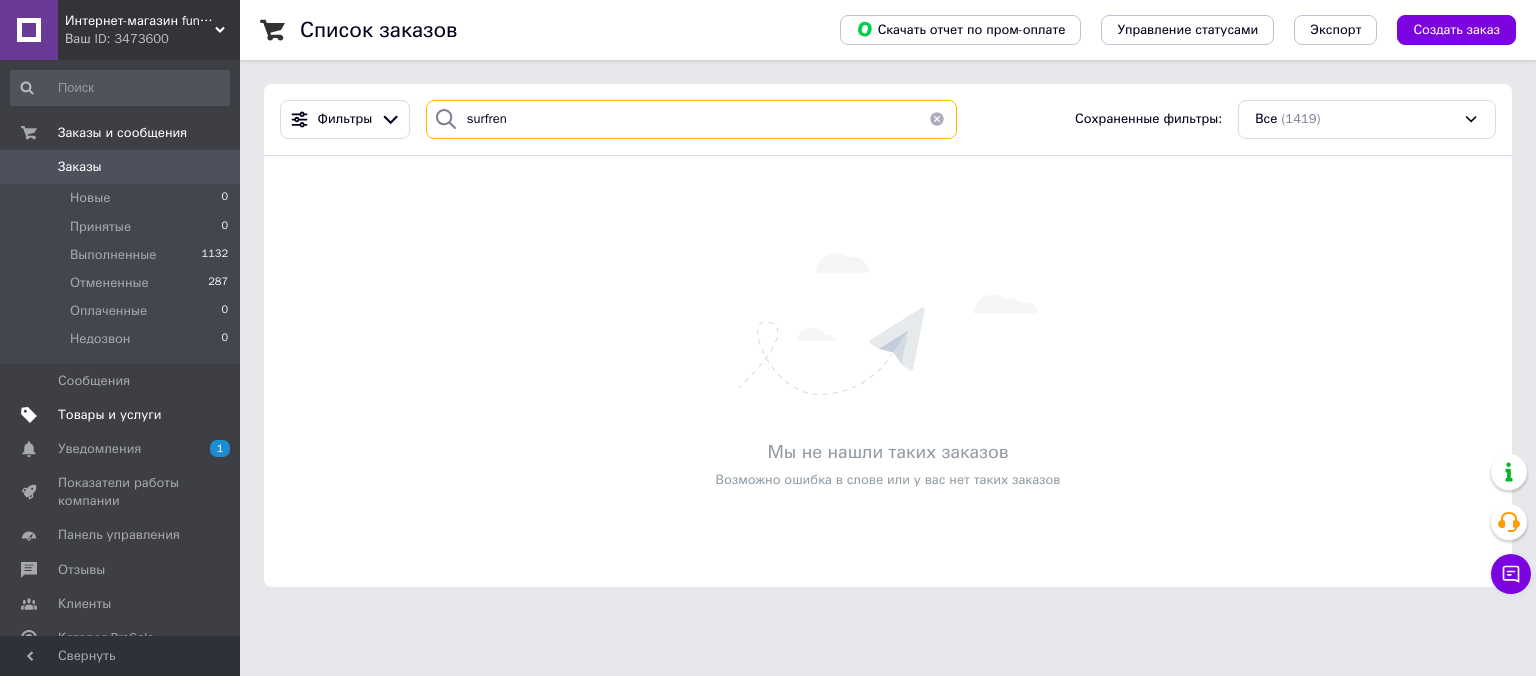 type on "surfren" 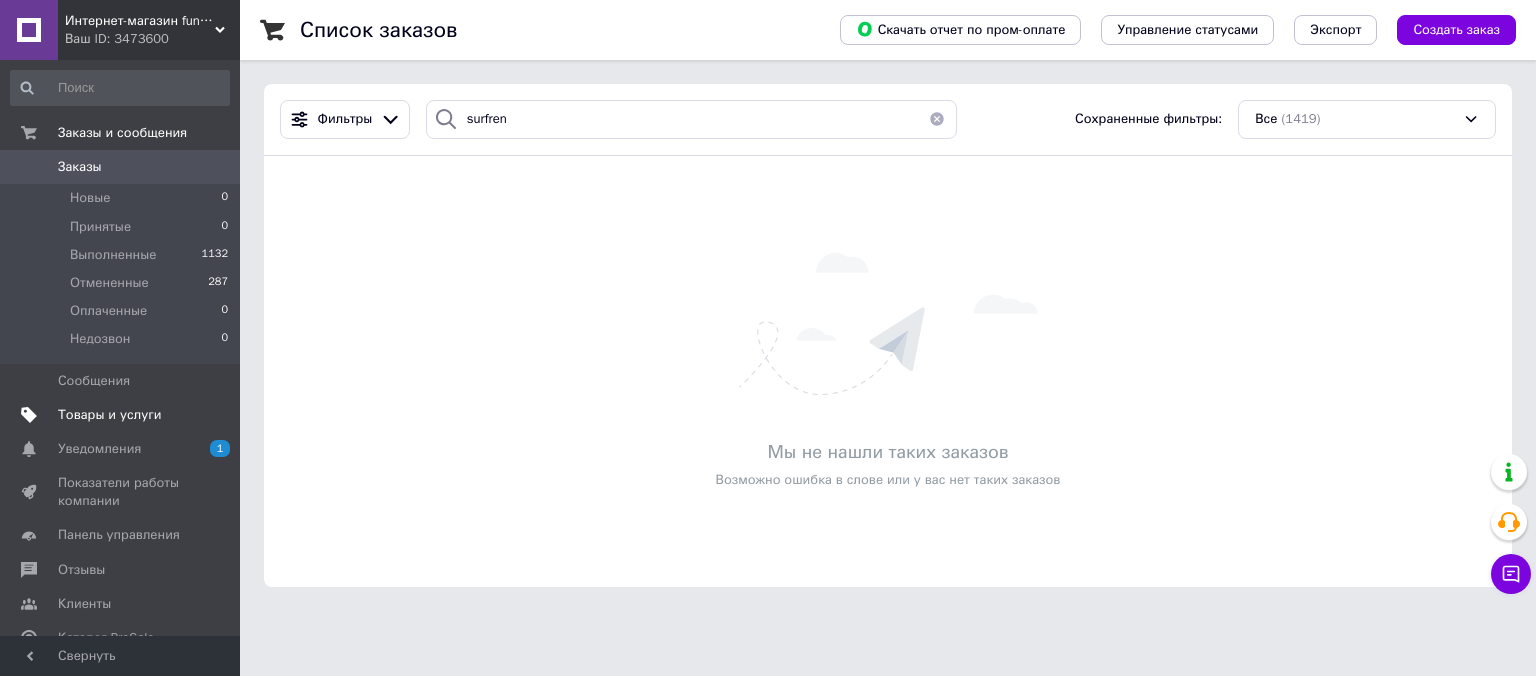 click on "Товары и услуги" at bounding box center [120, 415] 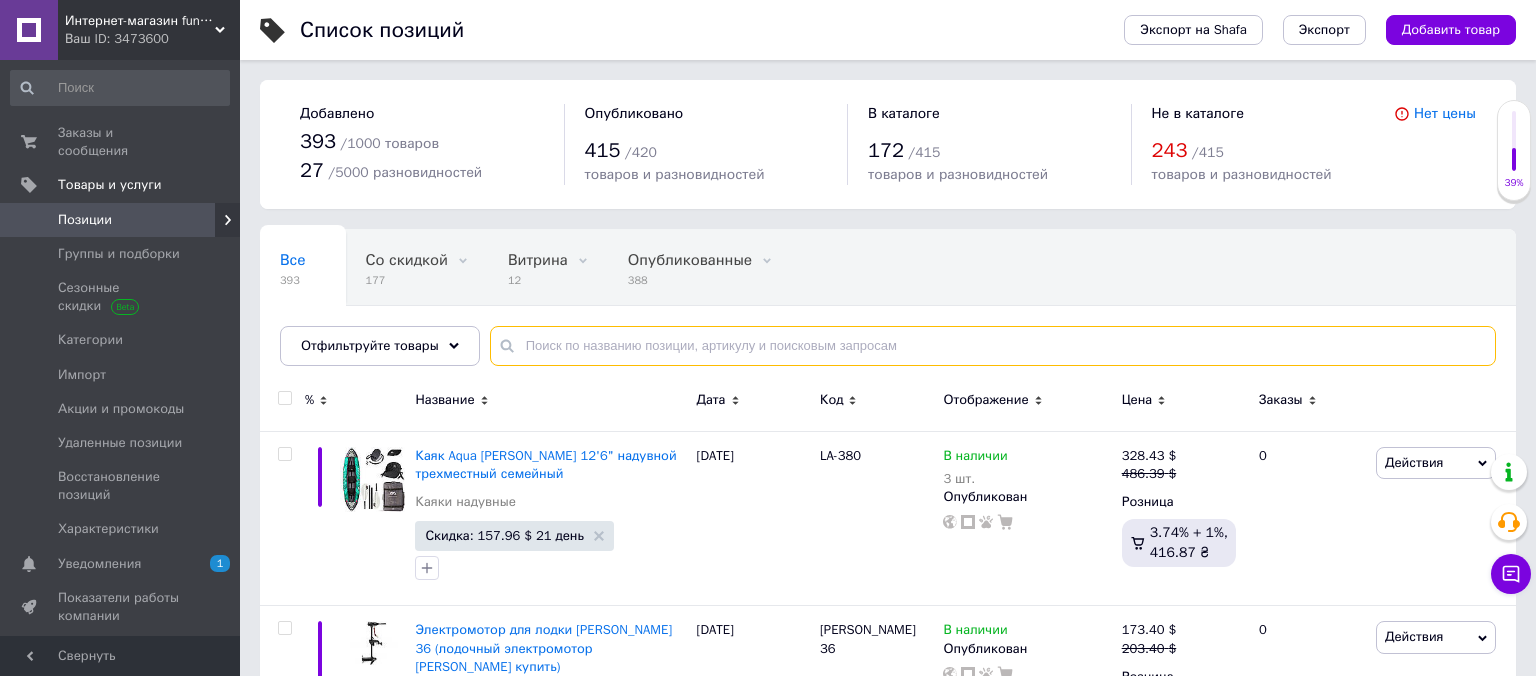 click at bounding box center [993, 346] 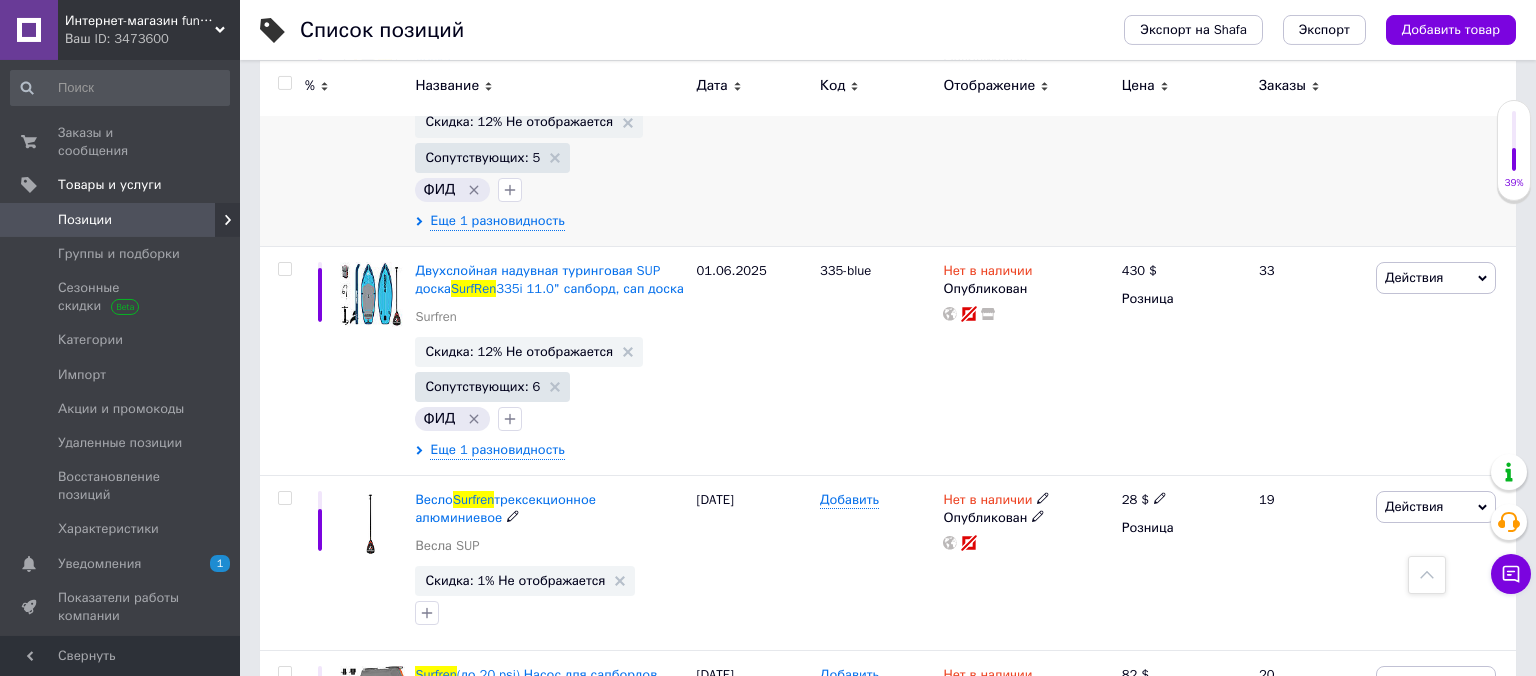 scroll, scrollTop: 422, scrollLeft: 0, axis: vertical 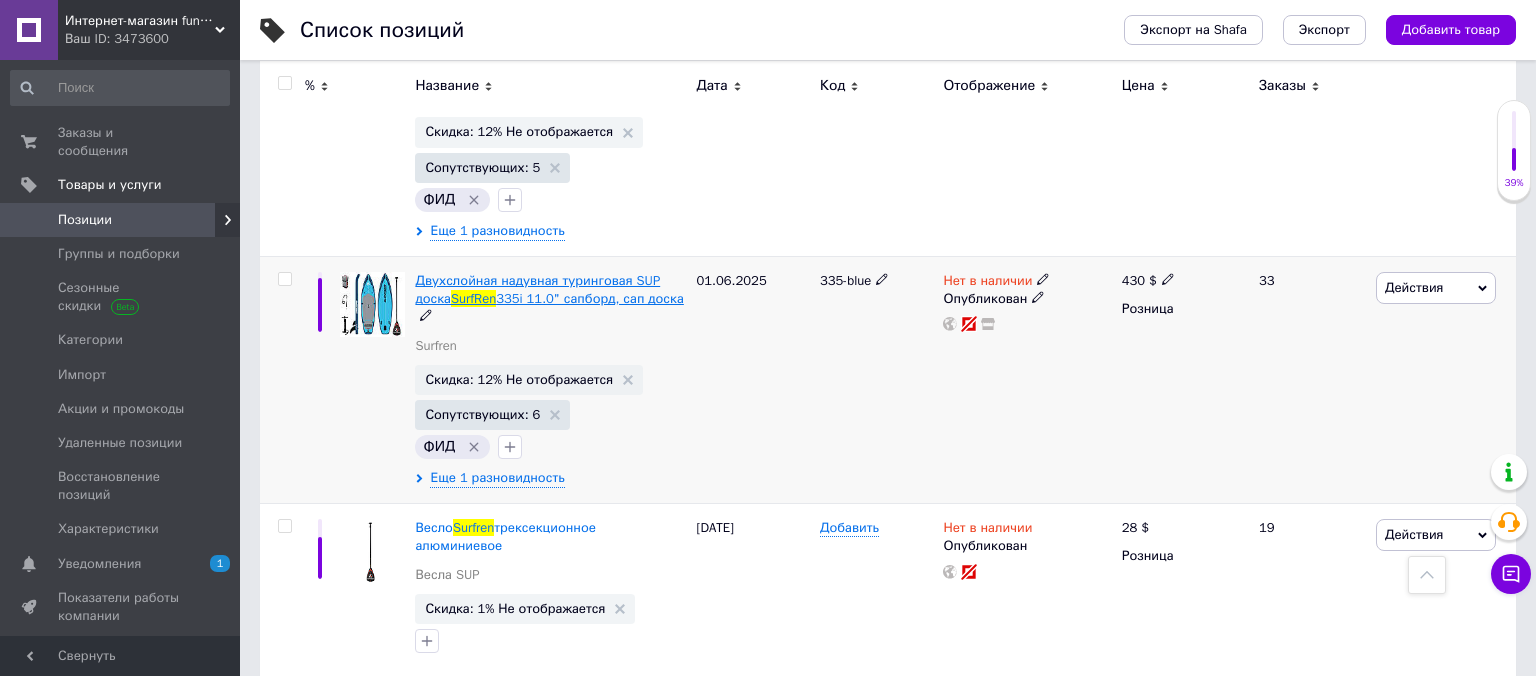 type on "surfren" 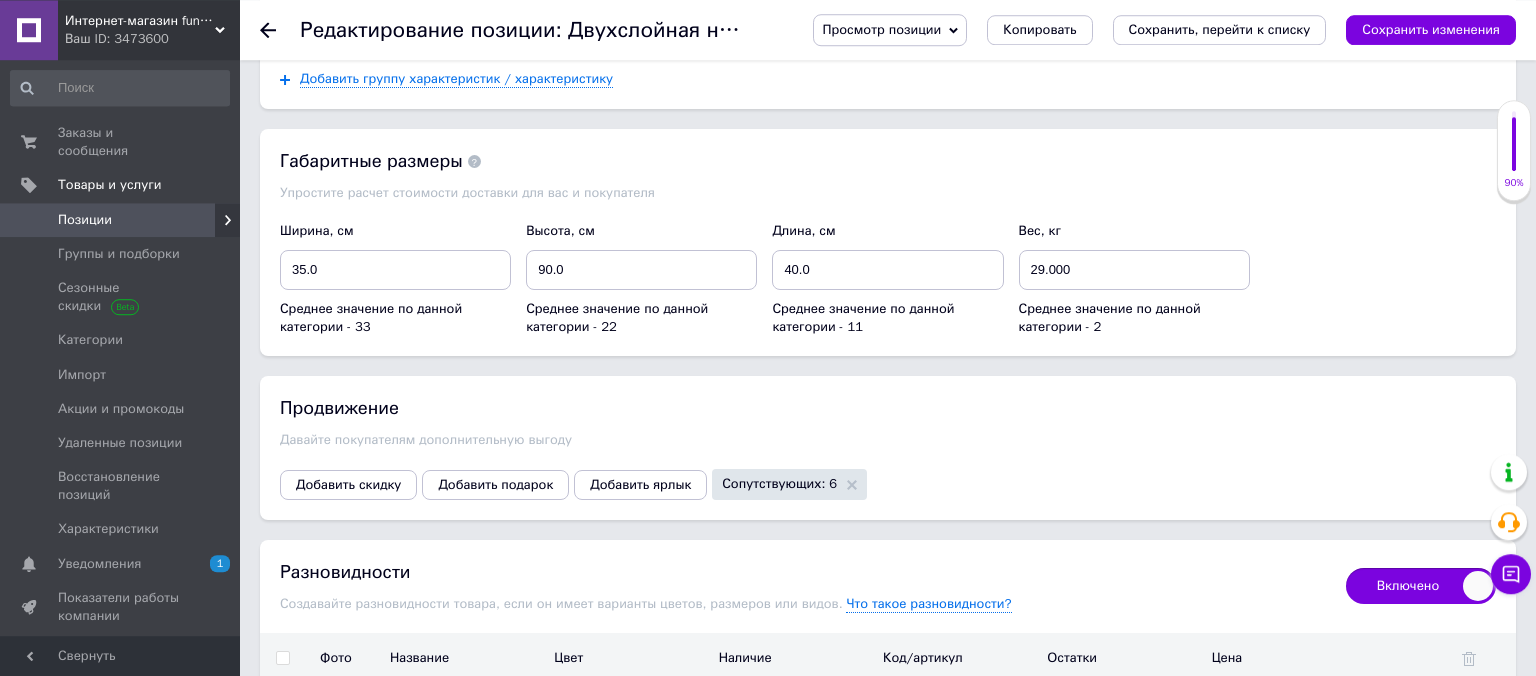 scroll, scrollTop: 2006, scrollLeft: 0, axis: vertical 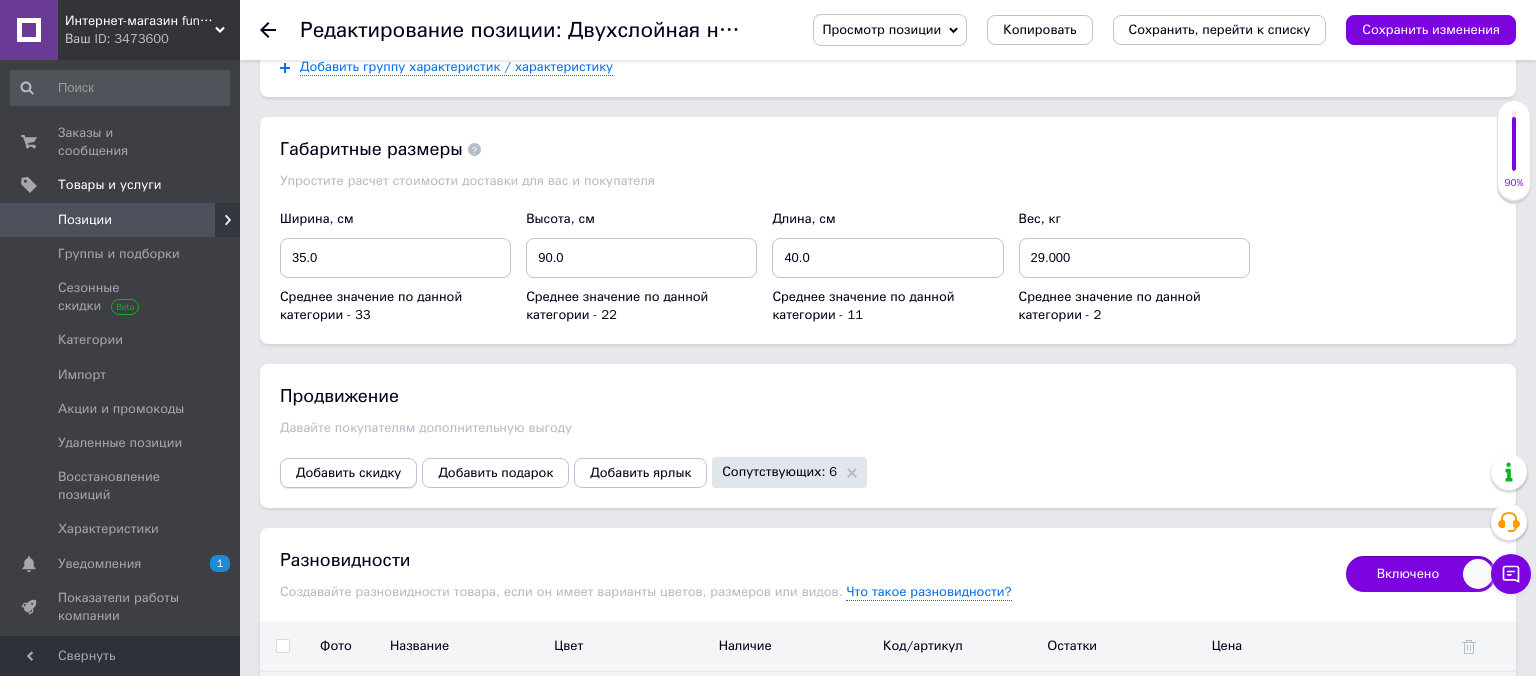 click on "Добавить скидку" at bounding box center (348, 473) 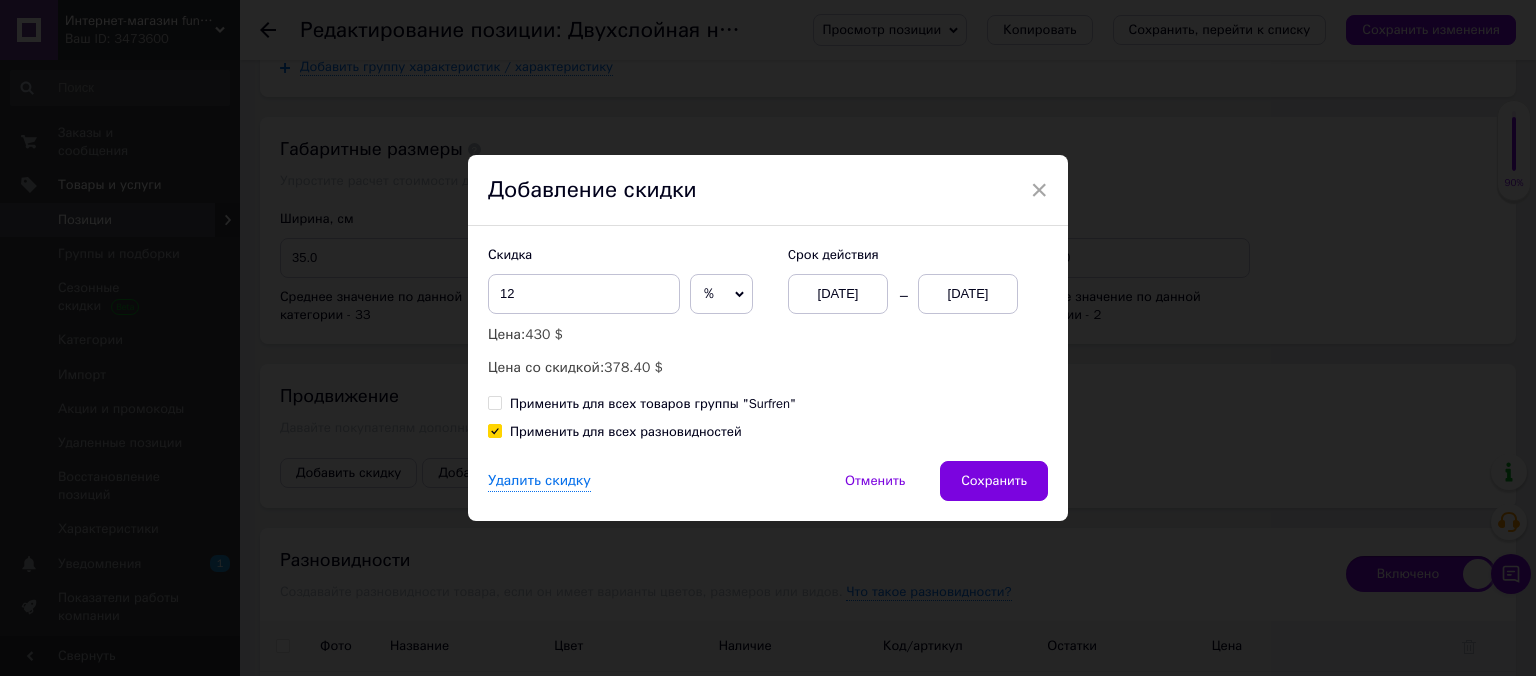 click on "[DATE]" at bounding box center [968, 294] 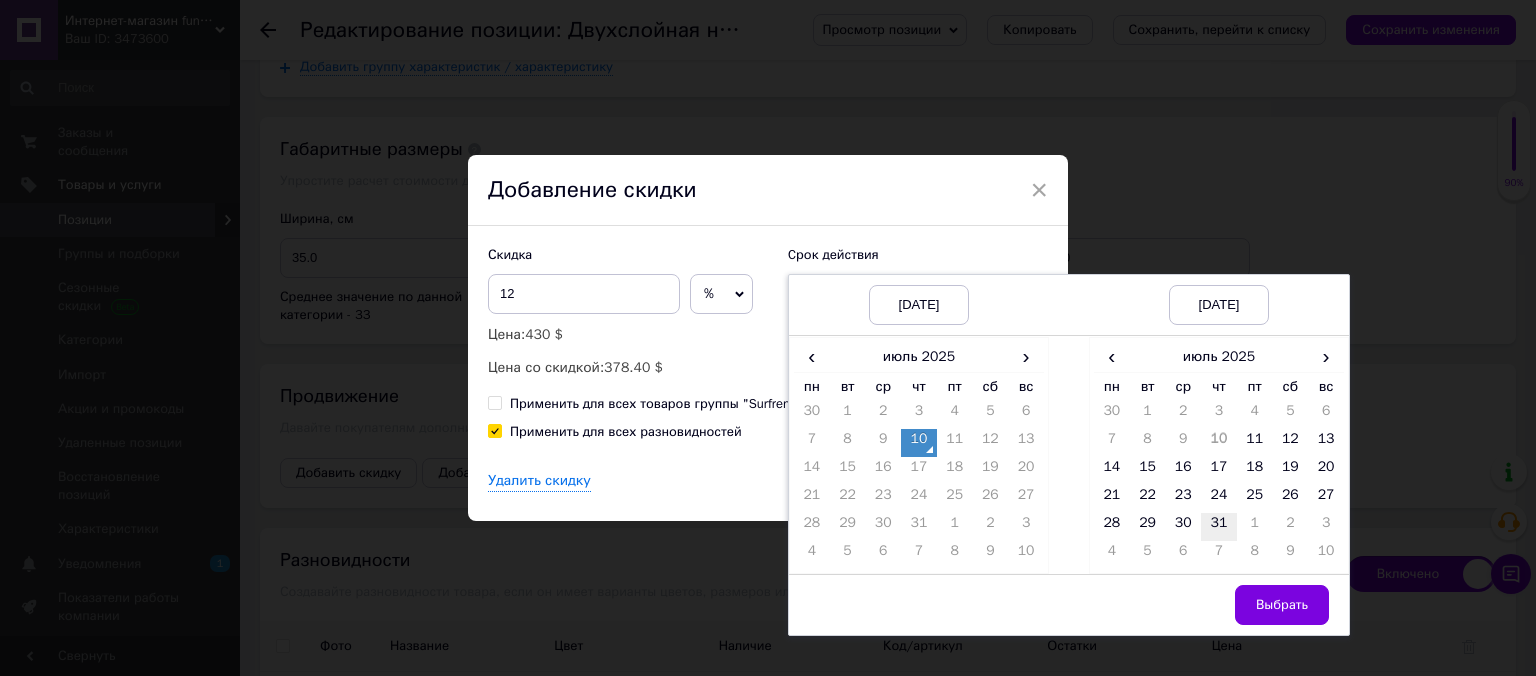 click on "31" at bounding box center (1219, 527) 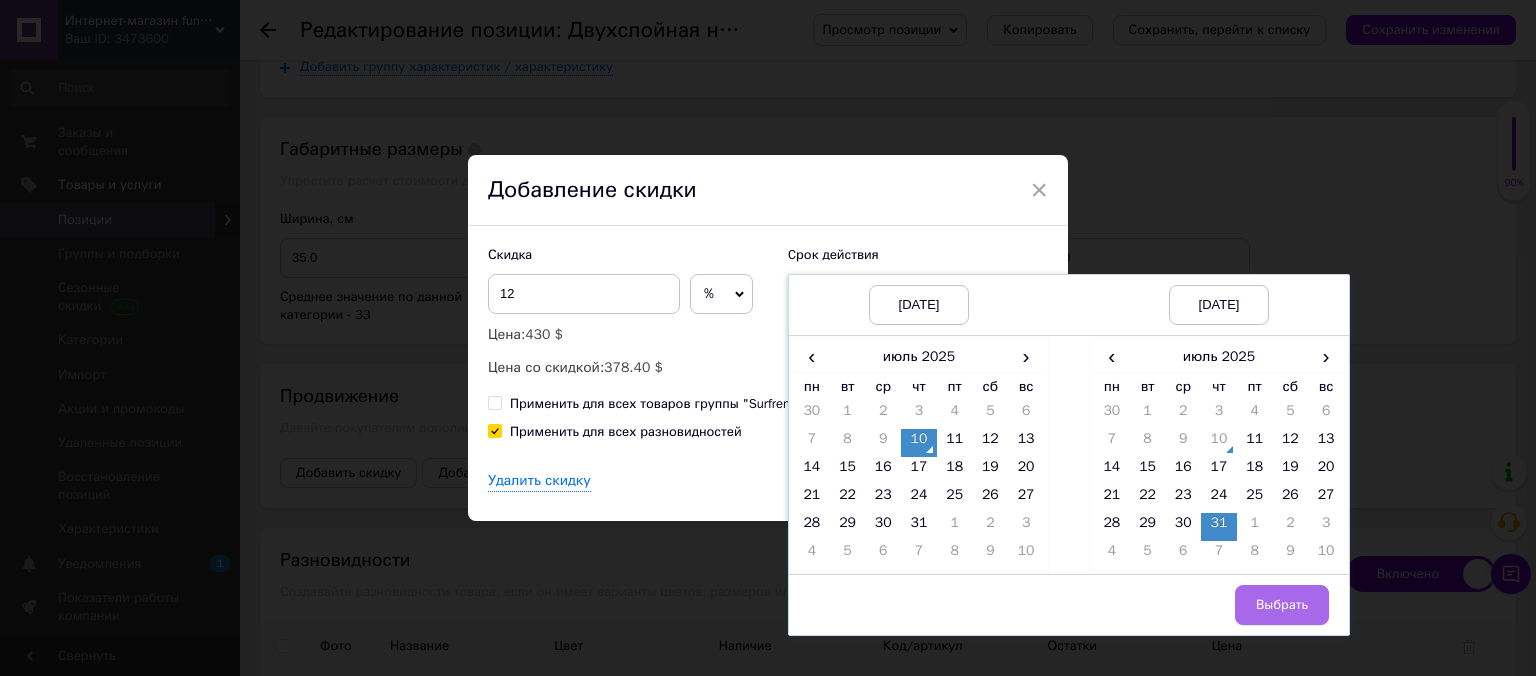 click on "Выбрать" at bounding box center (1282, 605) 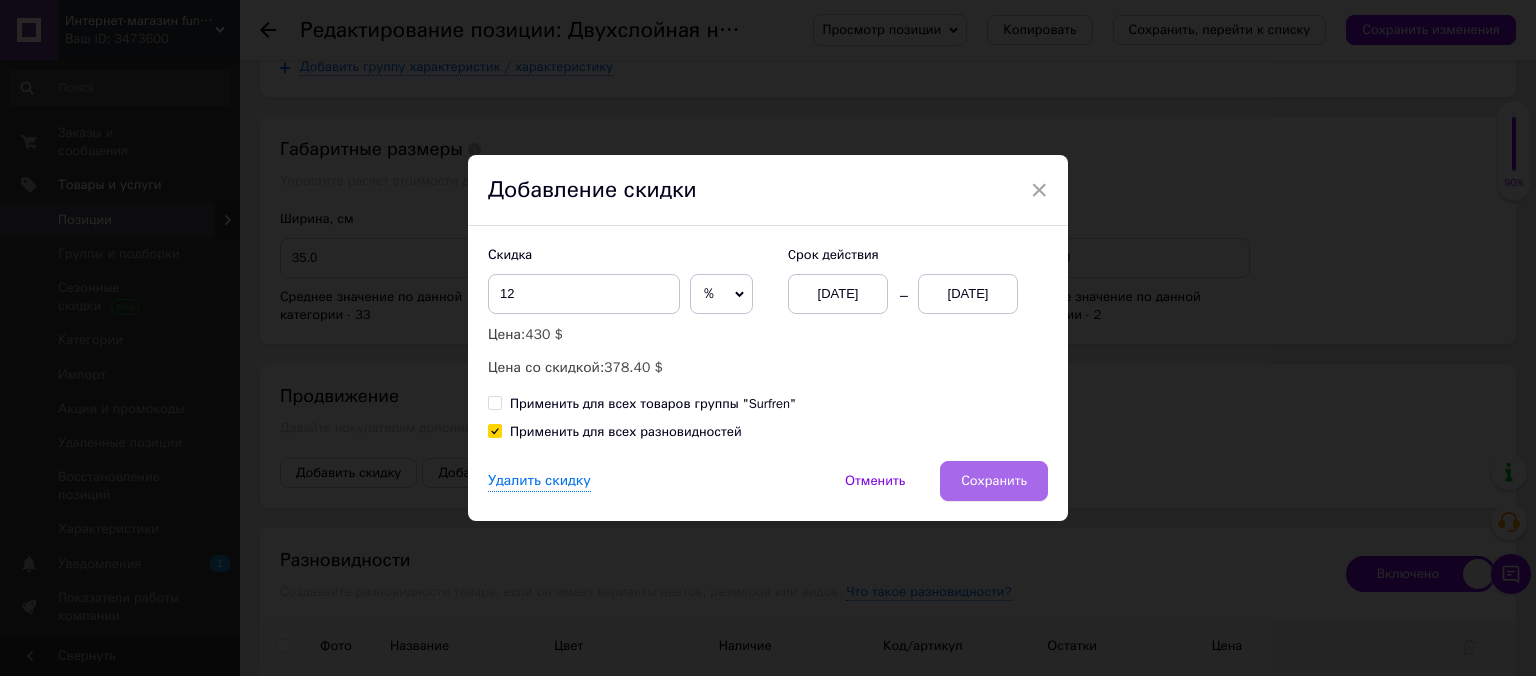 click on "Сохранить" at bounding box center (994, 481) 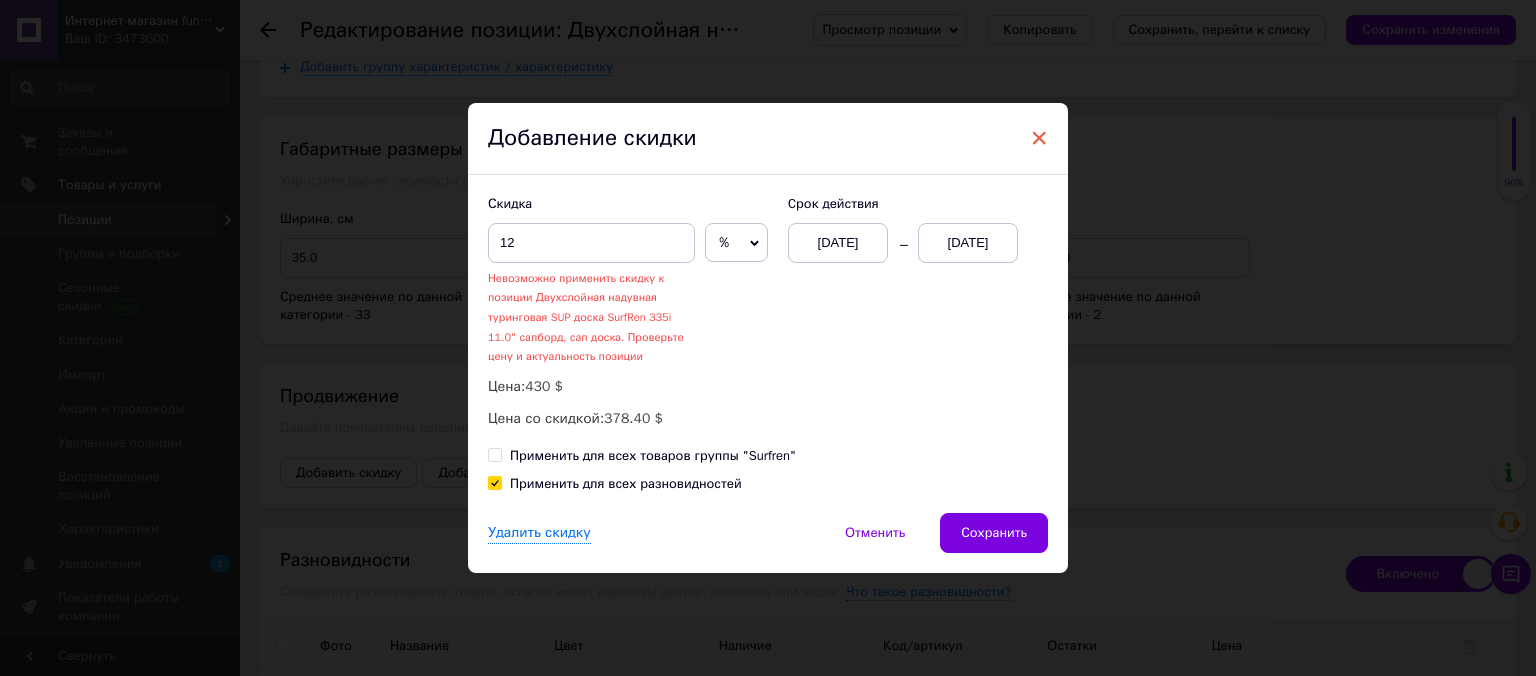 click on "×" at bounding box center (1039, 138) 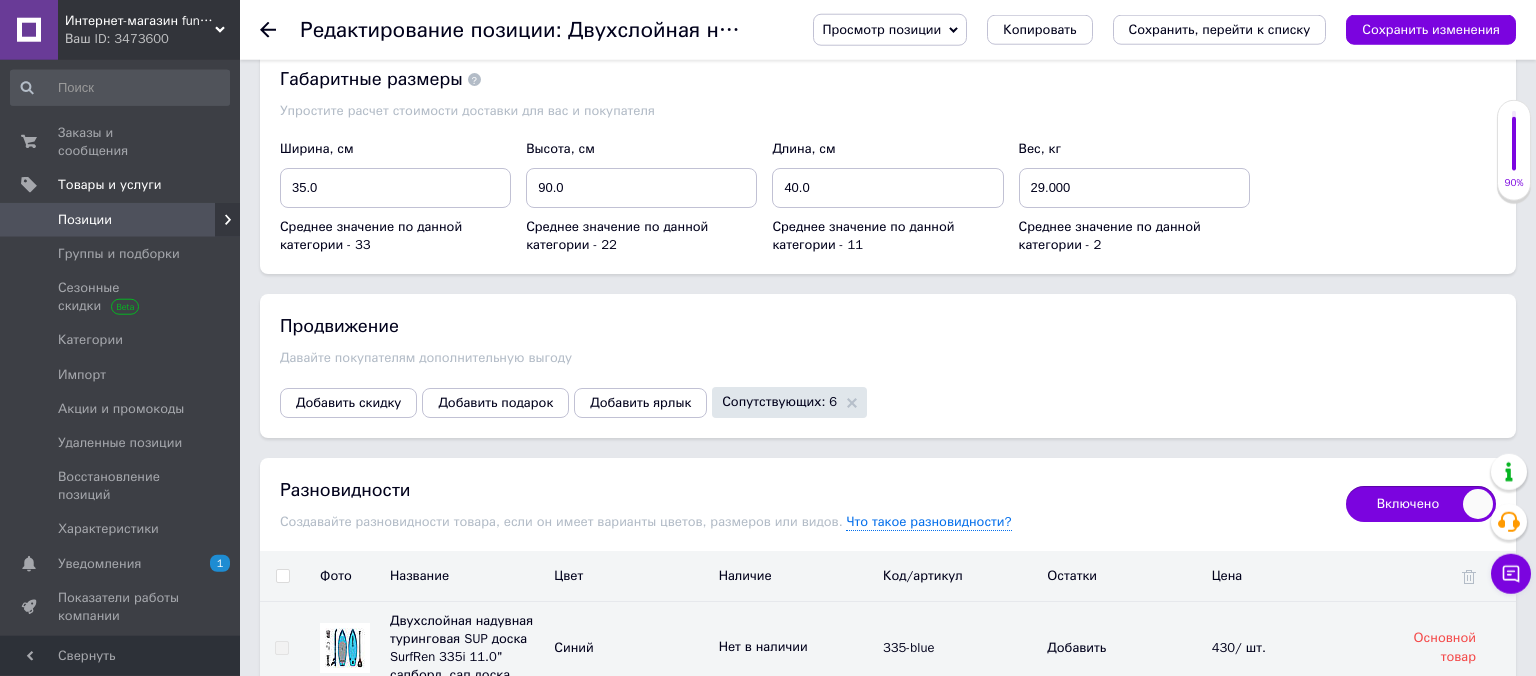 scroll, scrollTop: 2217, scrollLeft: 0, axis: vertical 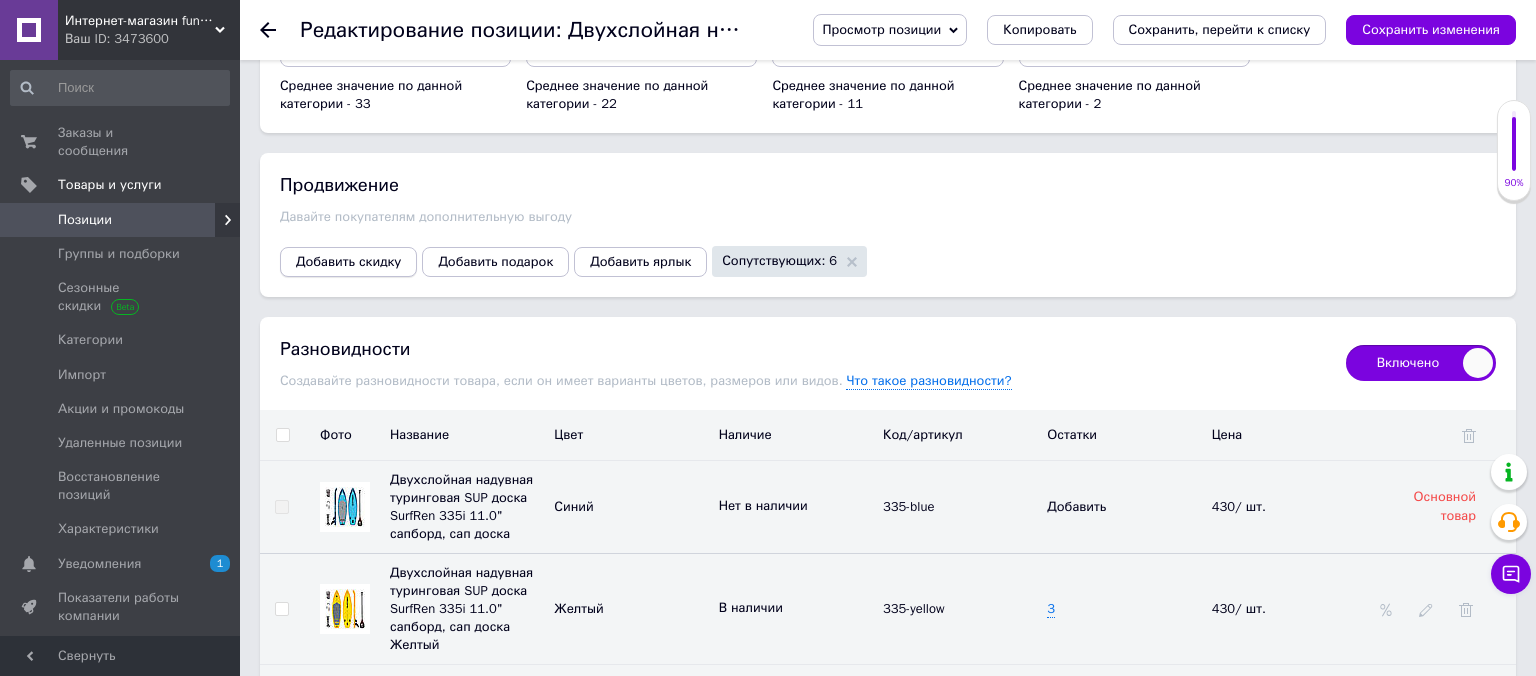 click on "Добавить скидку" at bounding box center (348, 262) 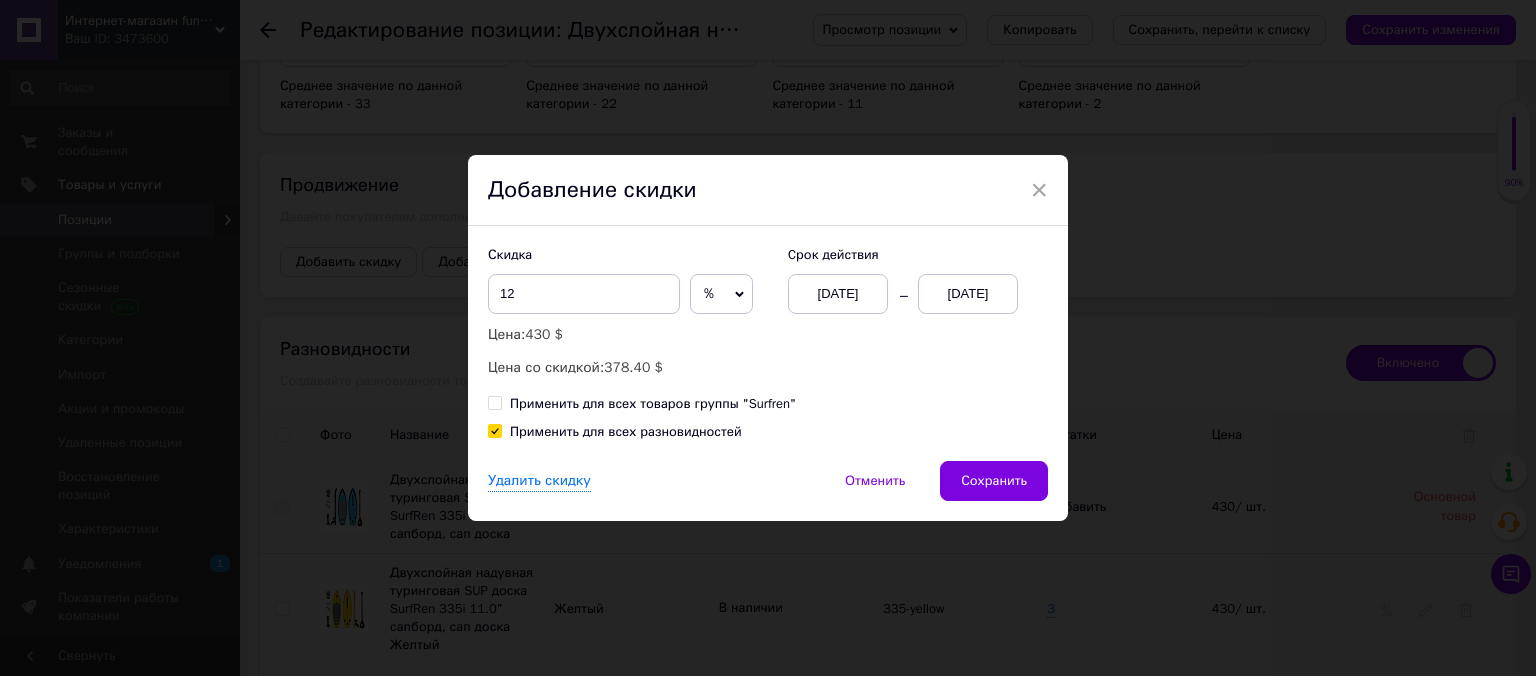 click on "Добавление скидки" at bounding box center [768, 191] 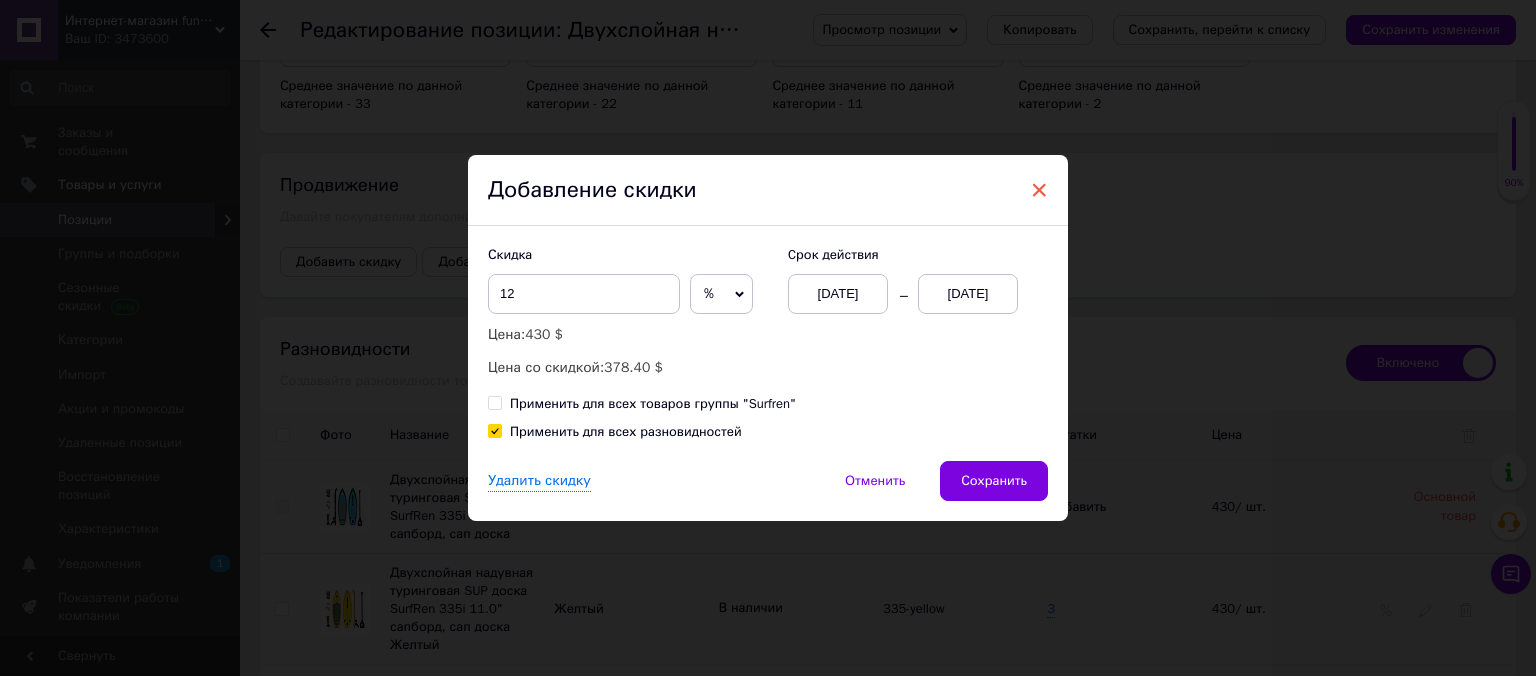 click on "×" at bounding box center [1039, 190] 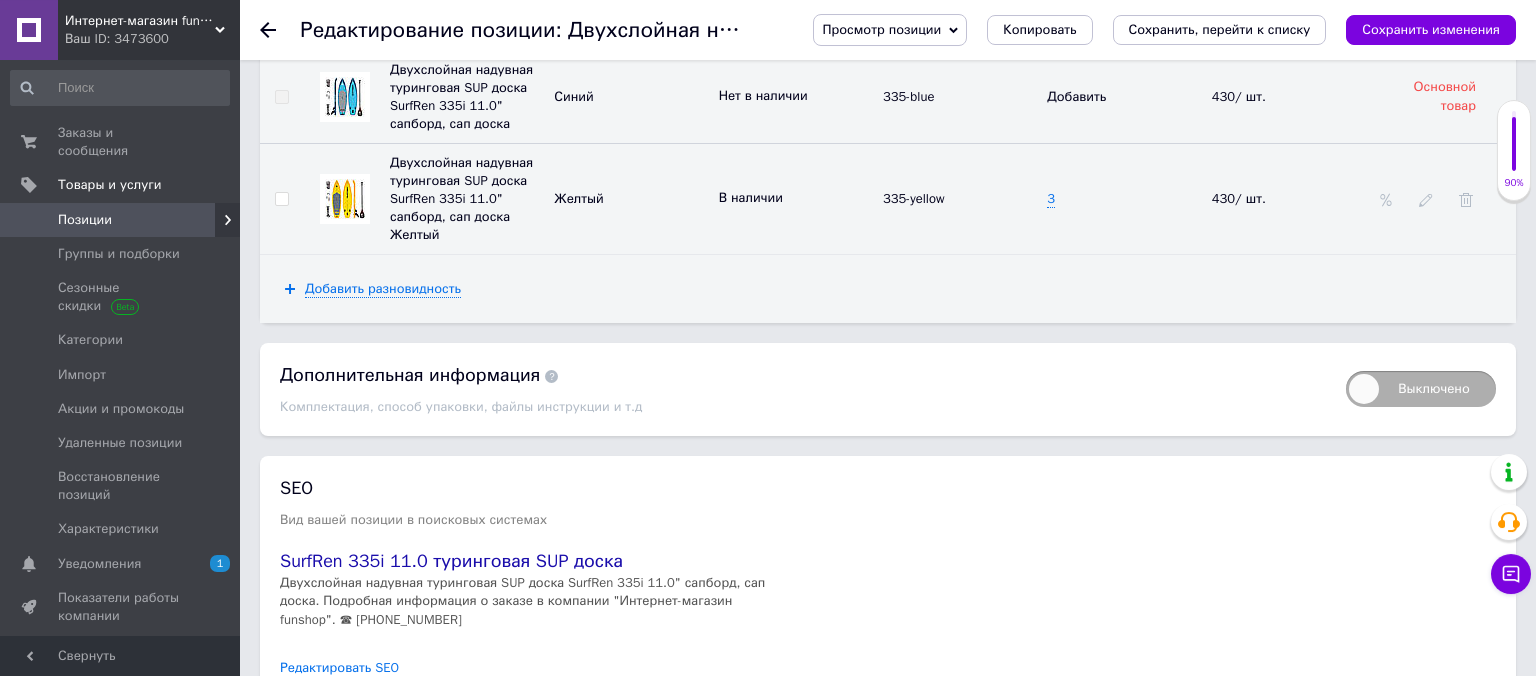 scroll, scrollTop: 2612, scrollLeft: 0, axis: vertical 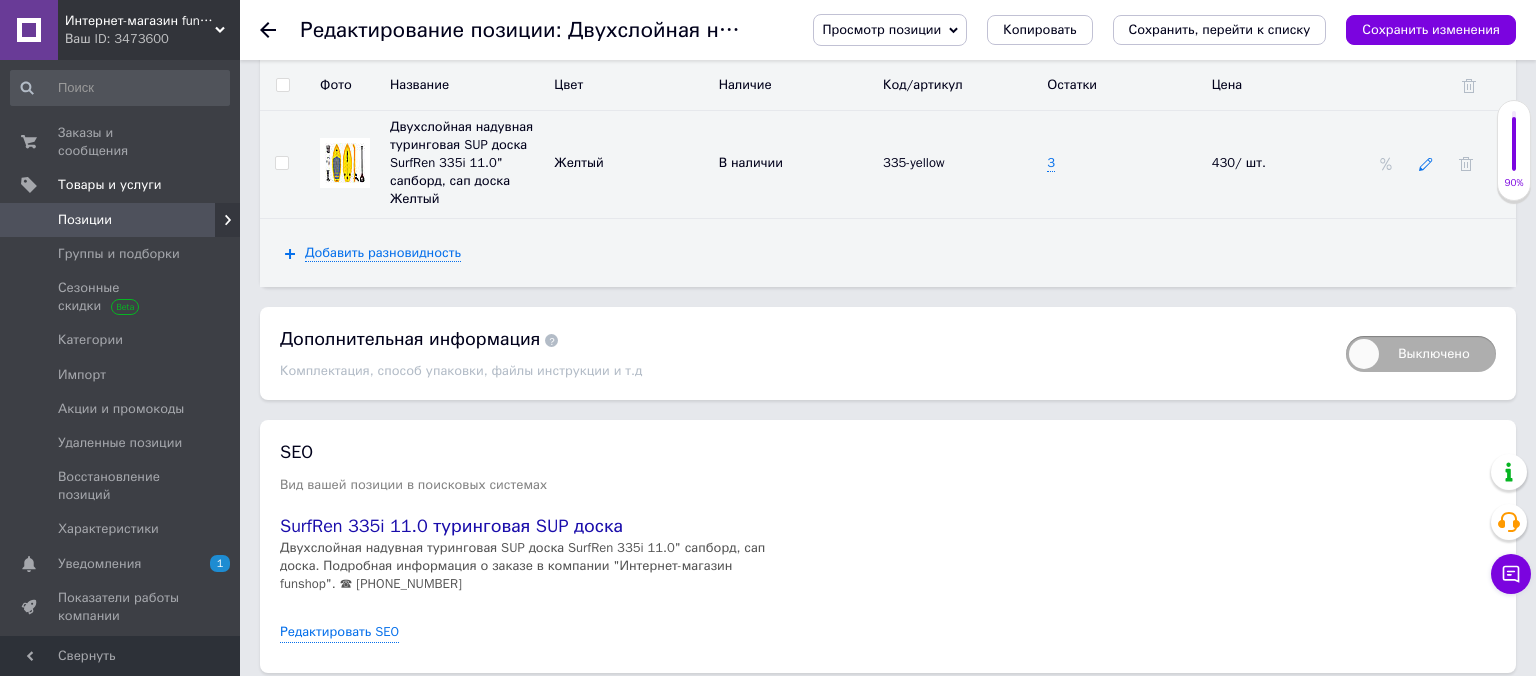 click 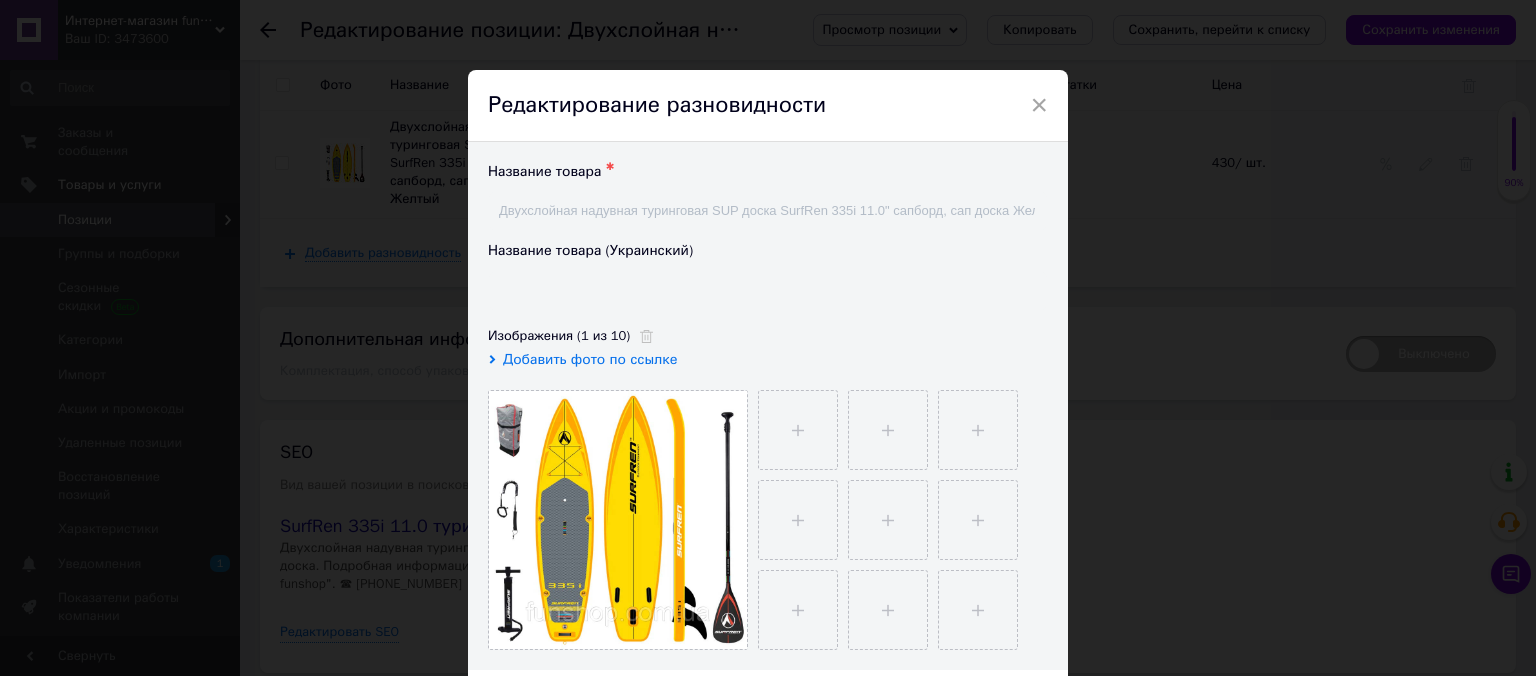 type on "Двошарова надувна туринговая SUP дошка SurfRen 335i 11.0", сап, сапборд" 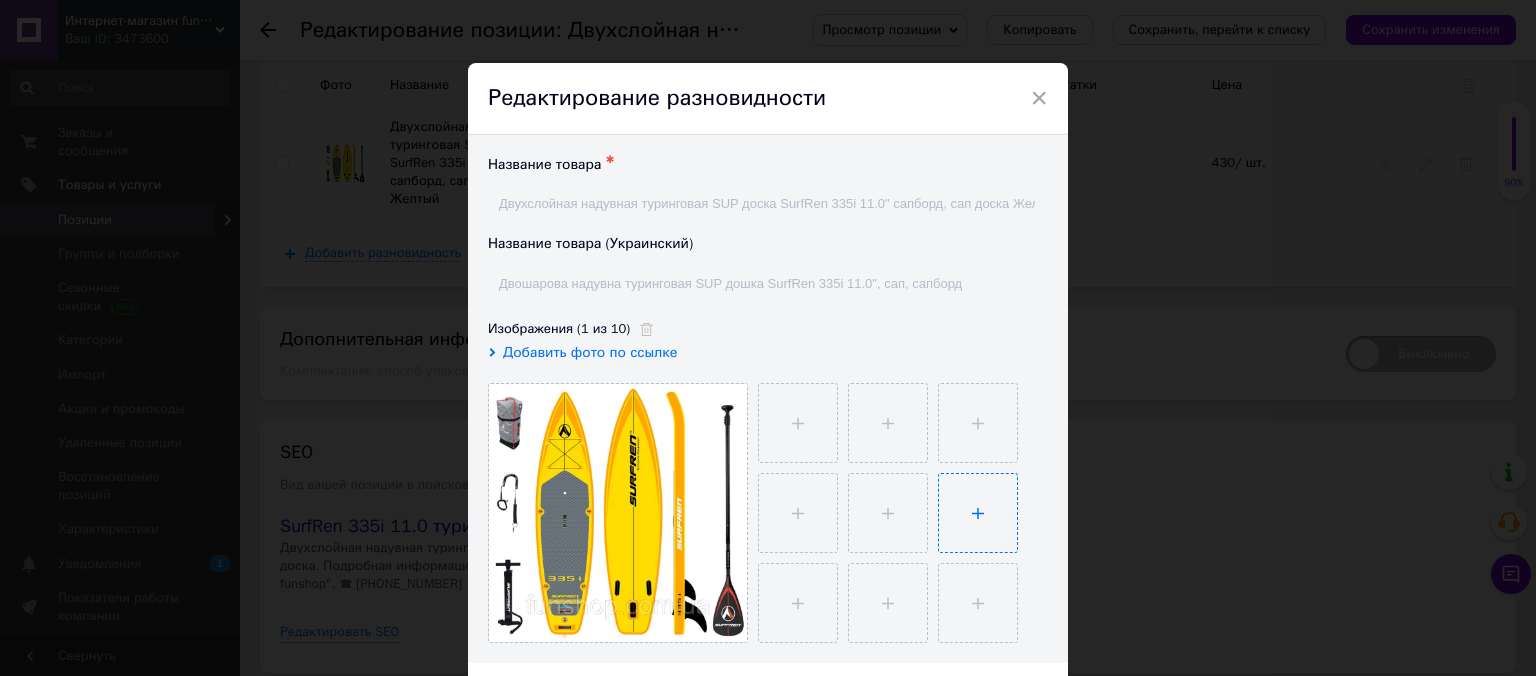 scroll, scrollTop: 0, scrollLeft: 0, axis: both 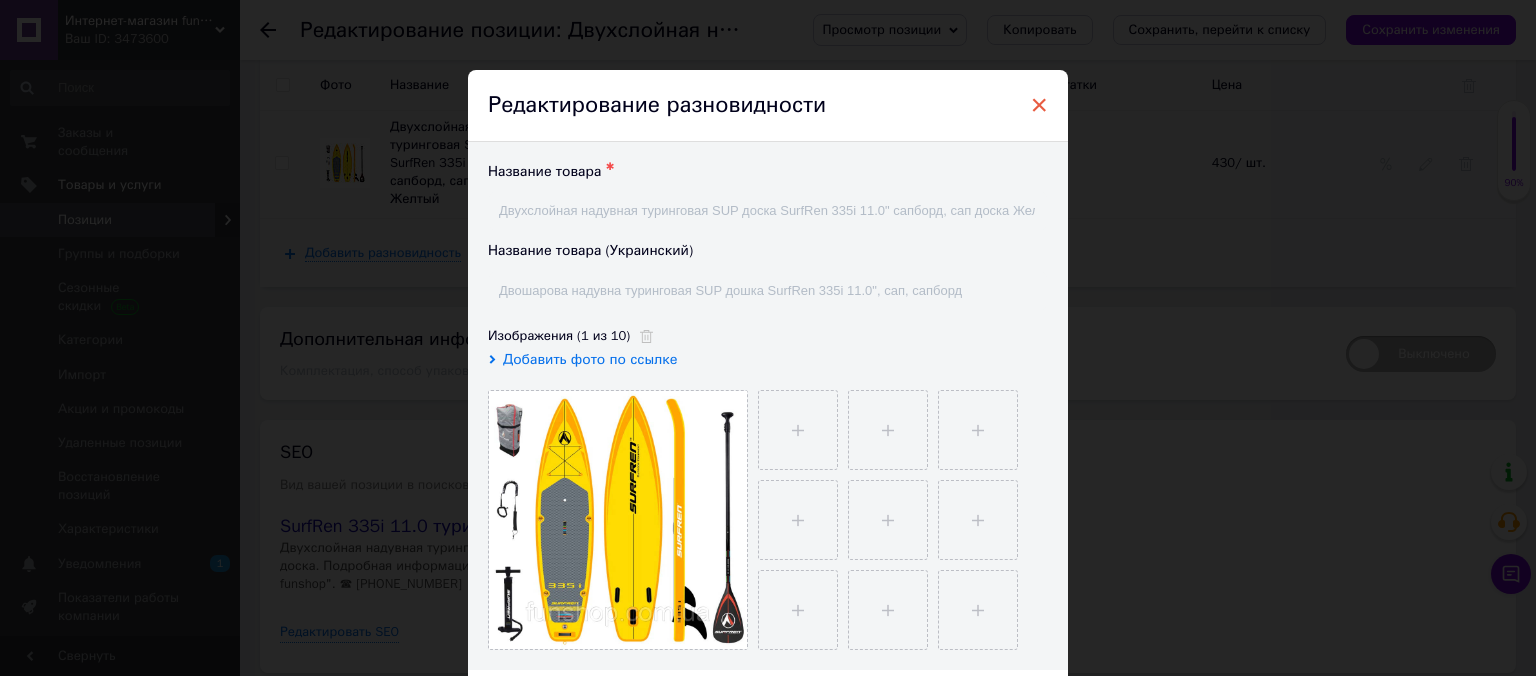 click on "×" at bounding box center (1039, 105) 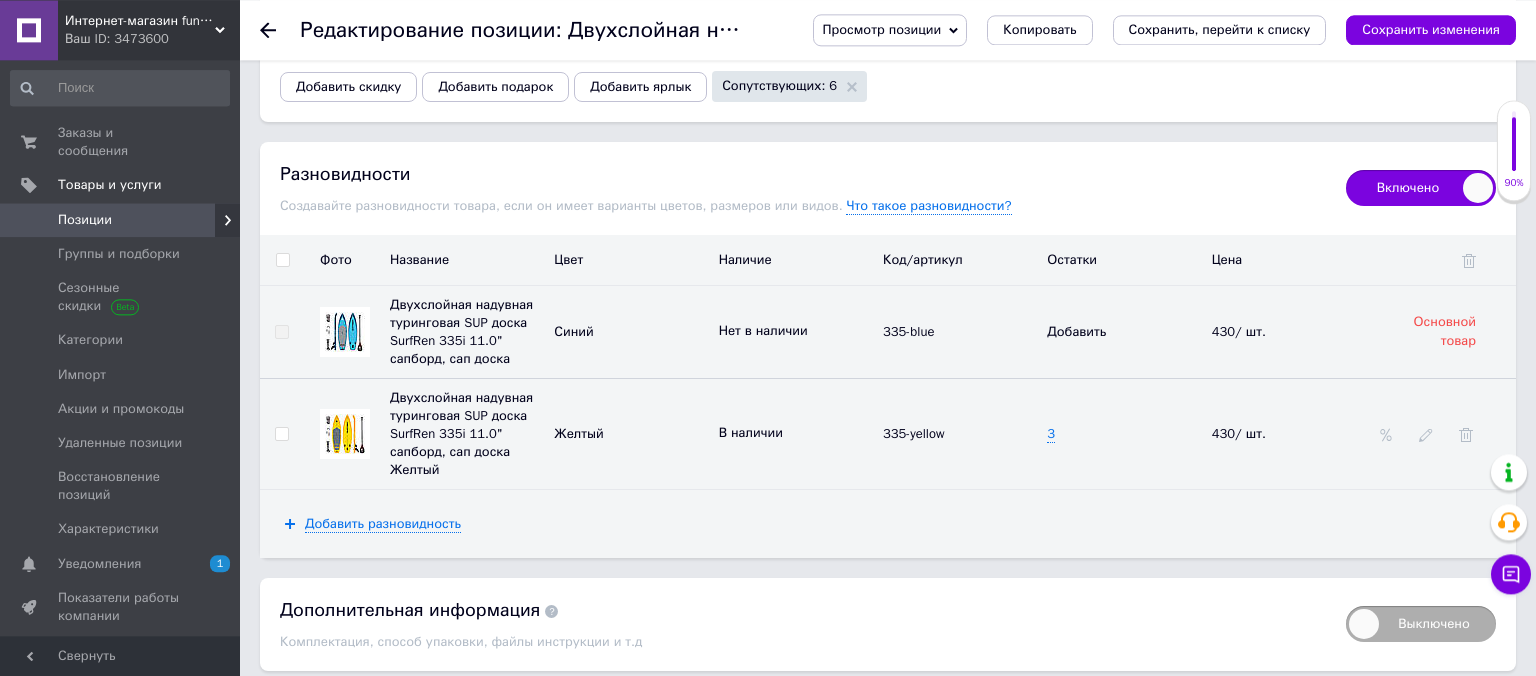scroll, scrollTop: 2401, scrollLeft: 0, axis: vertical 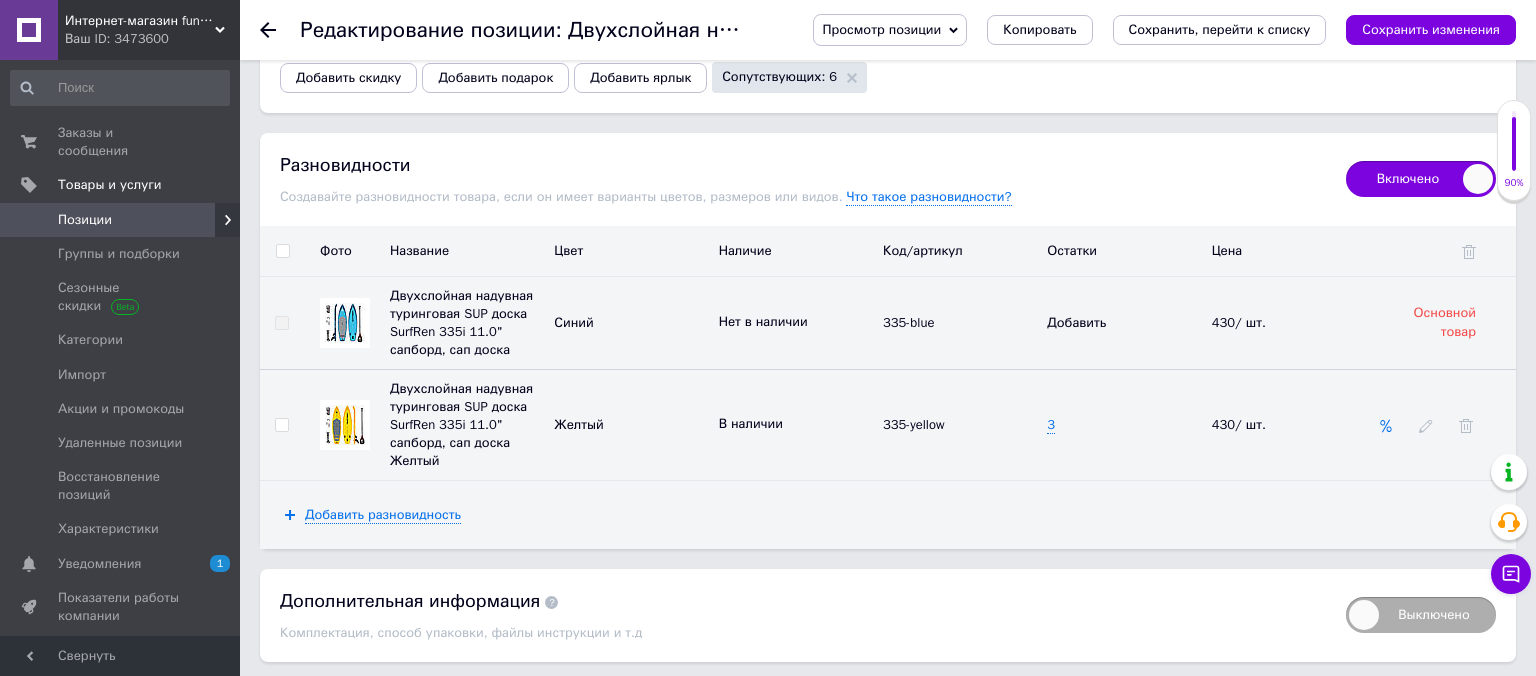 click 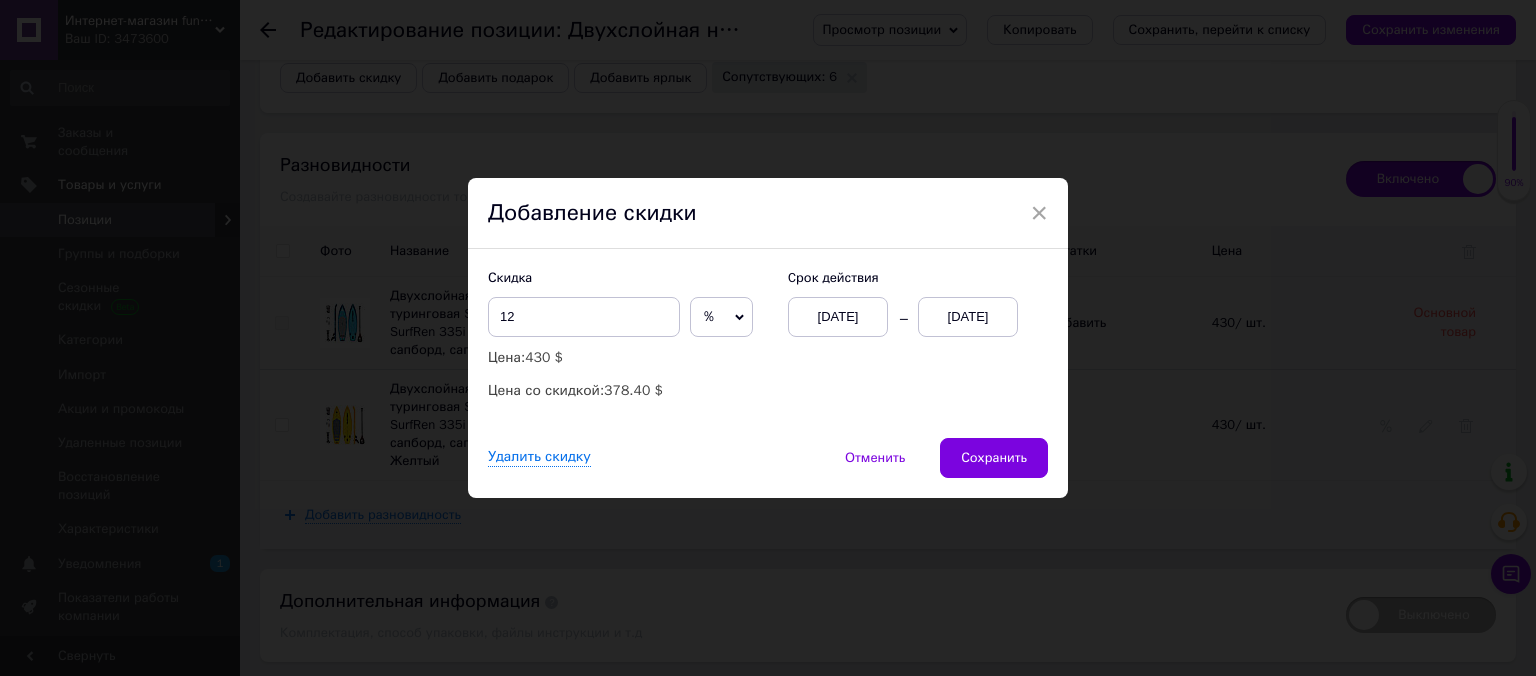 click on "[DATE]" at bounding box center [968, 317] 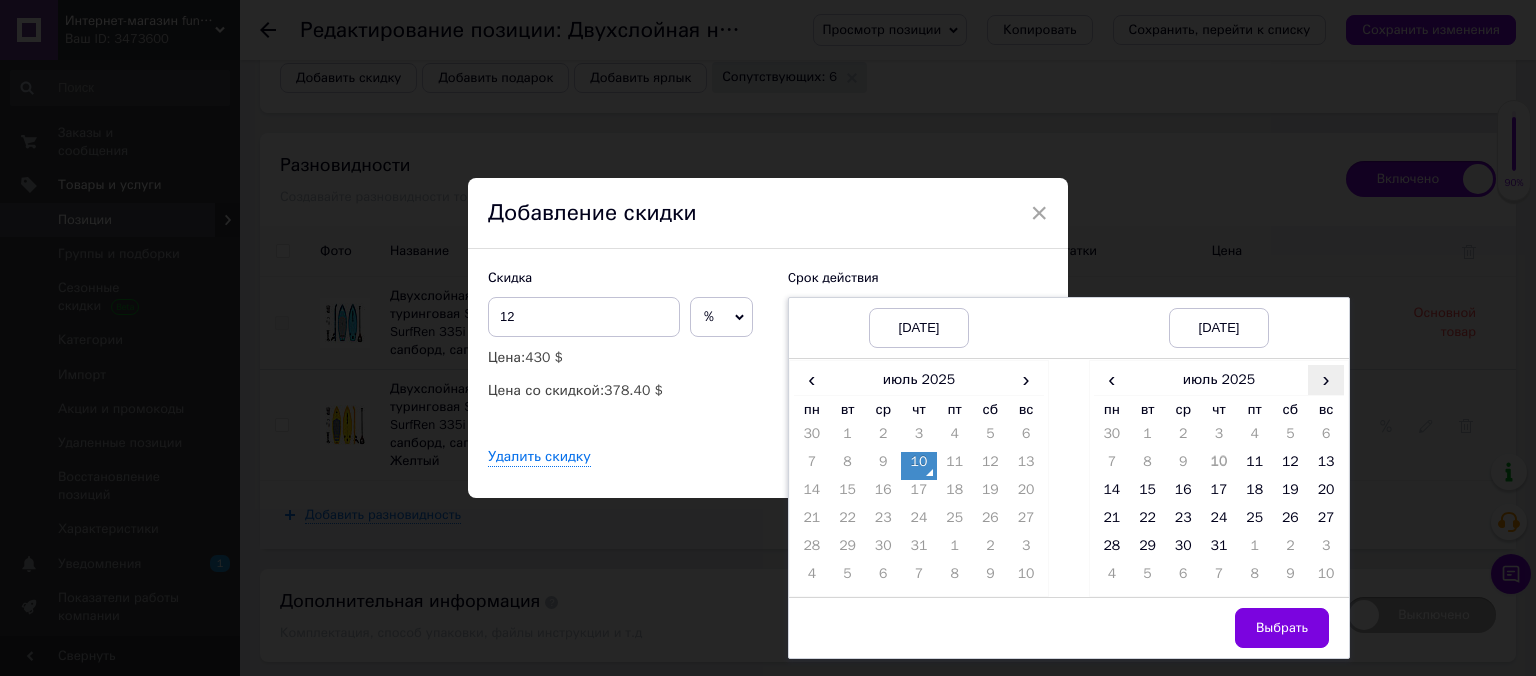 click on "›" at bounding box center (1326, 379) 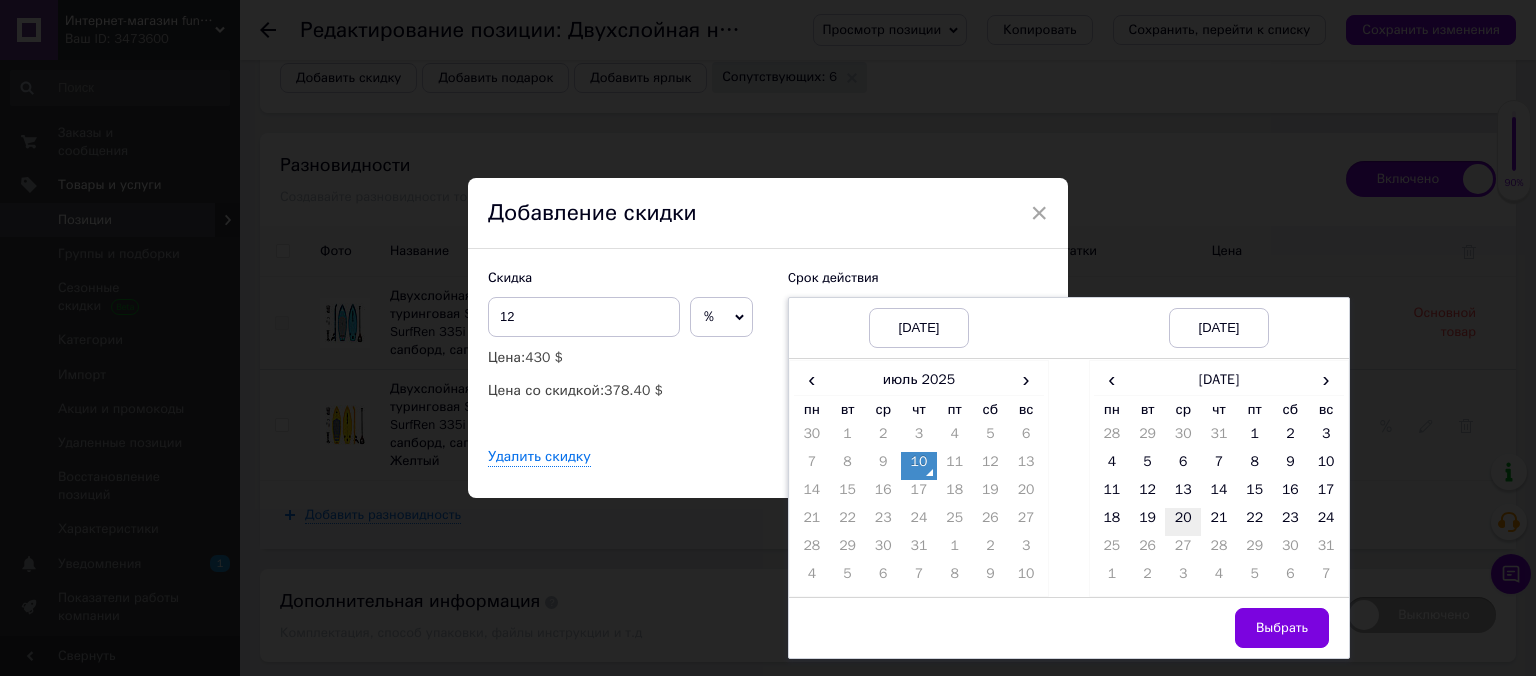 click on "20" at bounding box center (1183, 522) 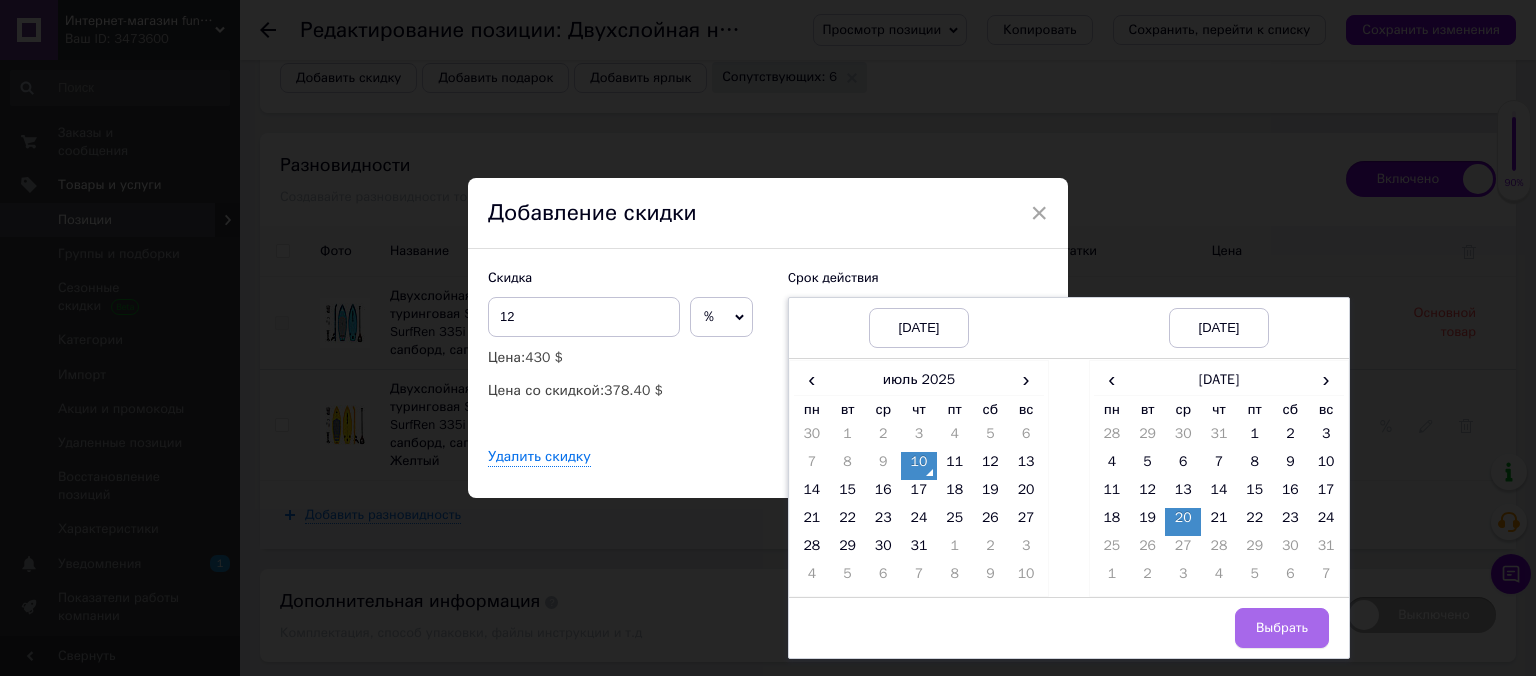 click on "Выбрать" at bounding box center [1282, 628] 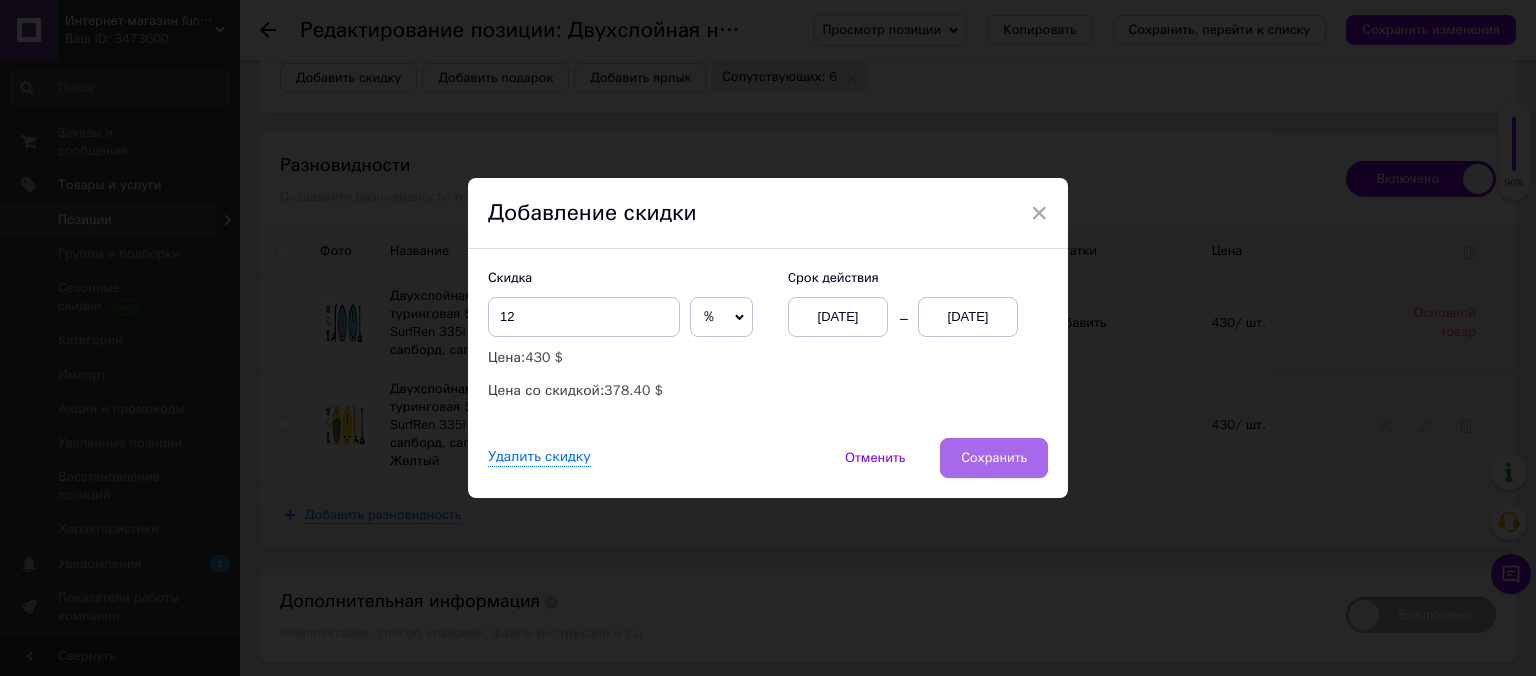 click on "Сохранить" at bounding box center (994, 458) 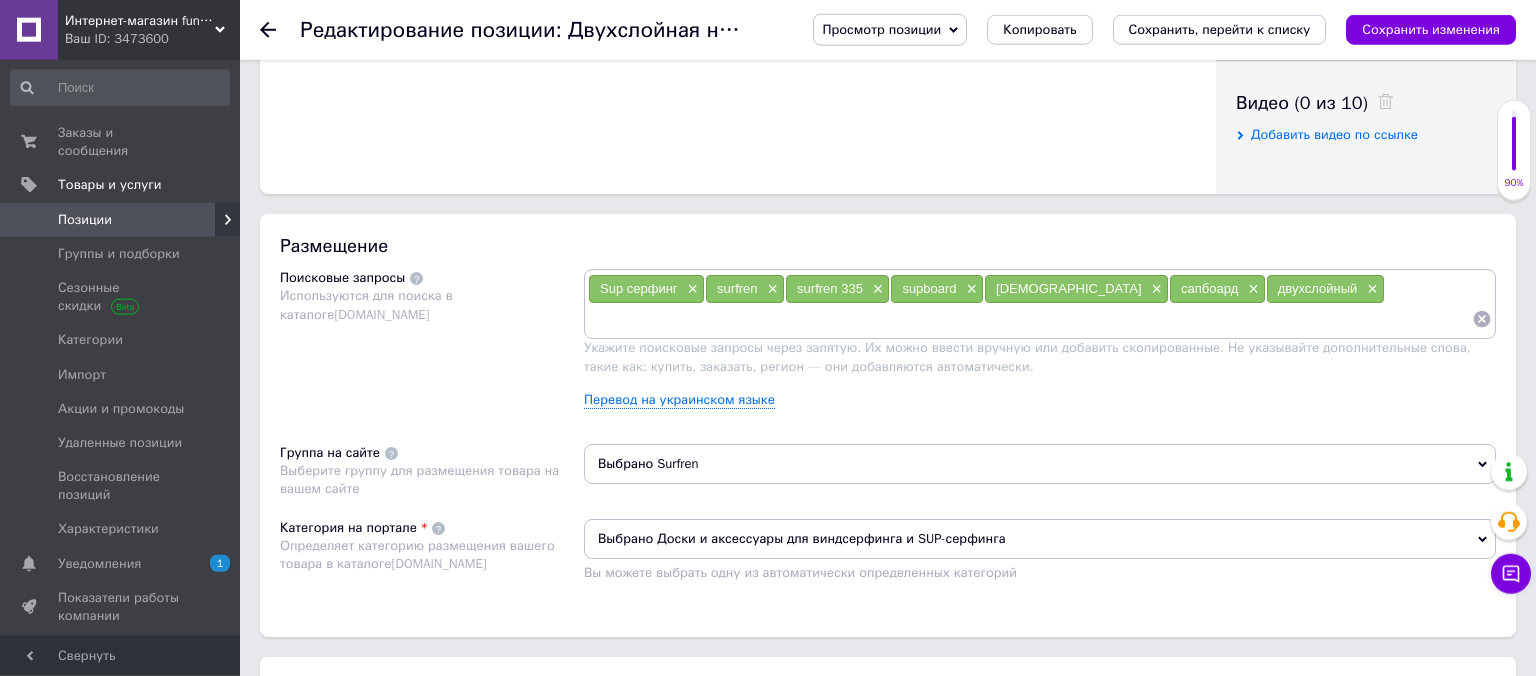 scroll, scrollTop: 712, scrollLeft: 0, axis: vertical 